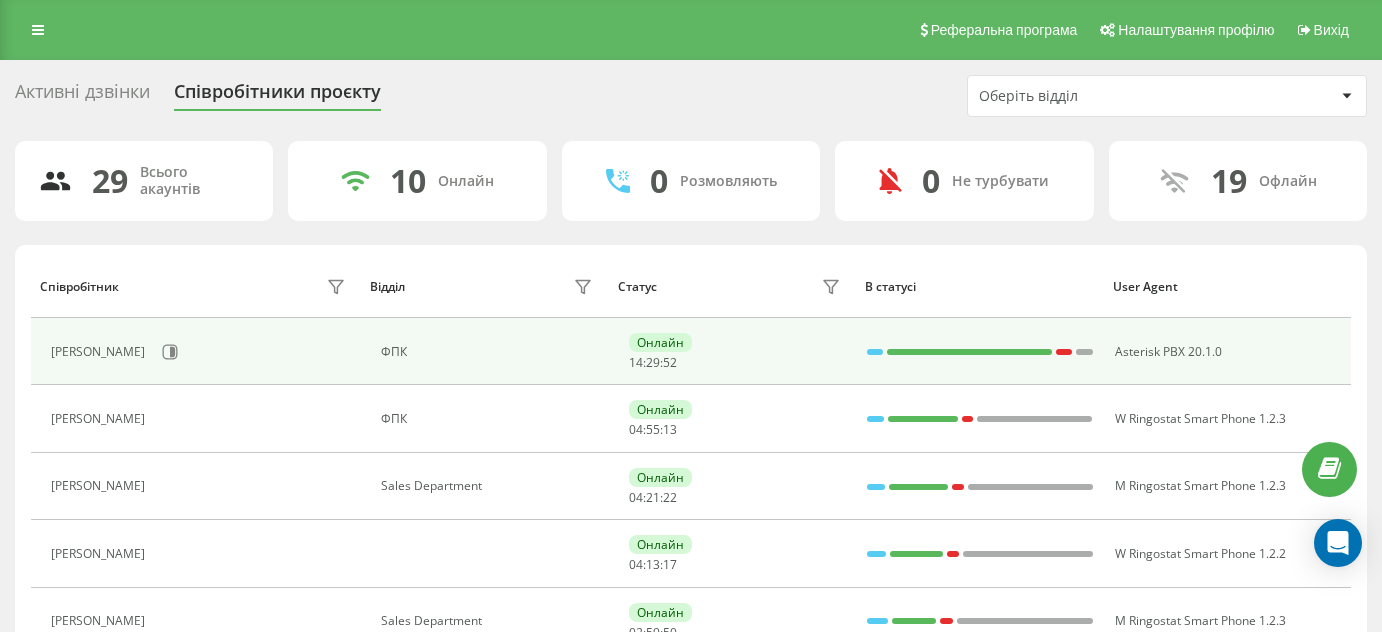 scroll, scrollTop: 186, scrollLeft: 0, axis: vertical 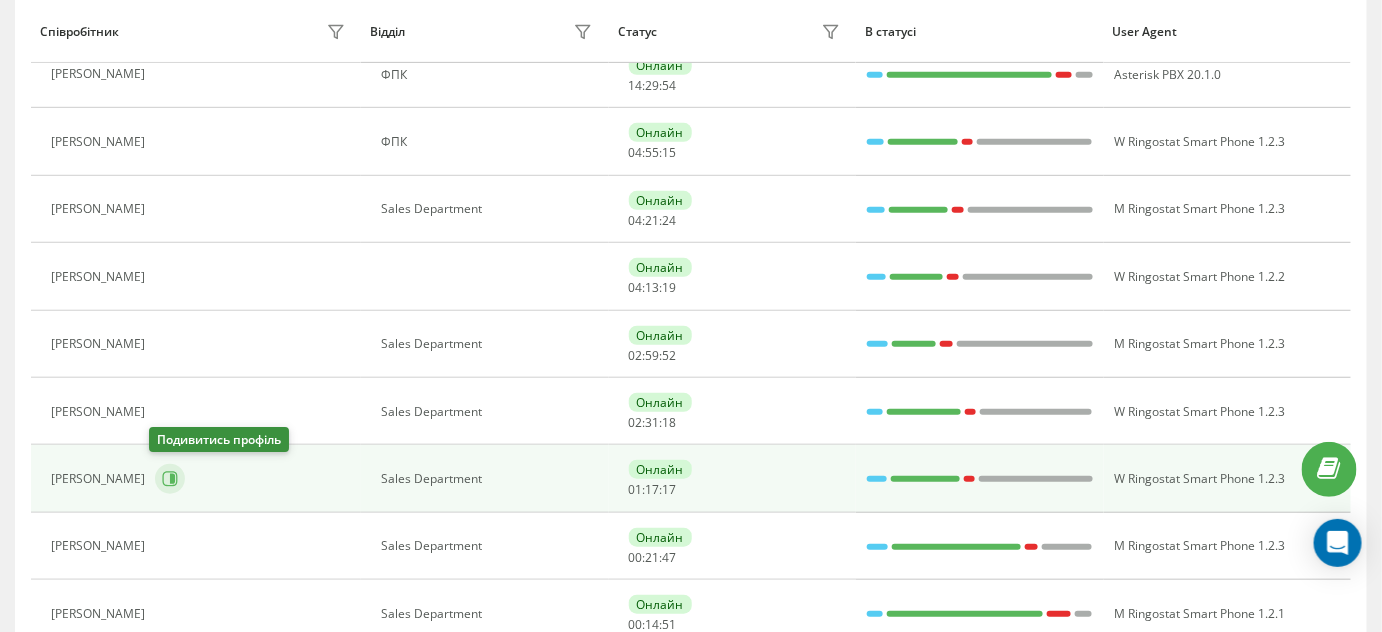 click 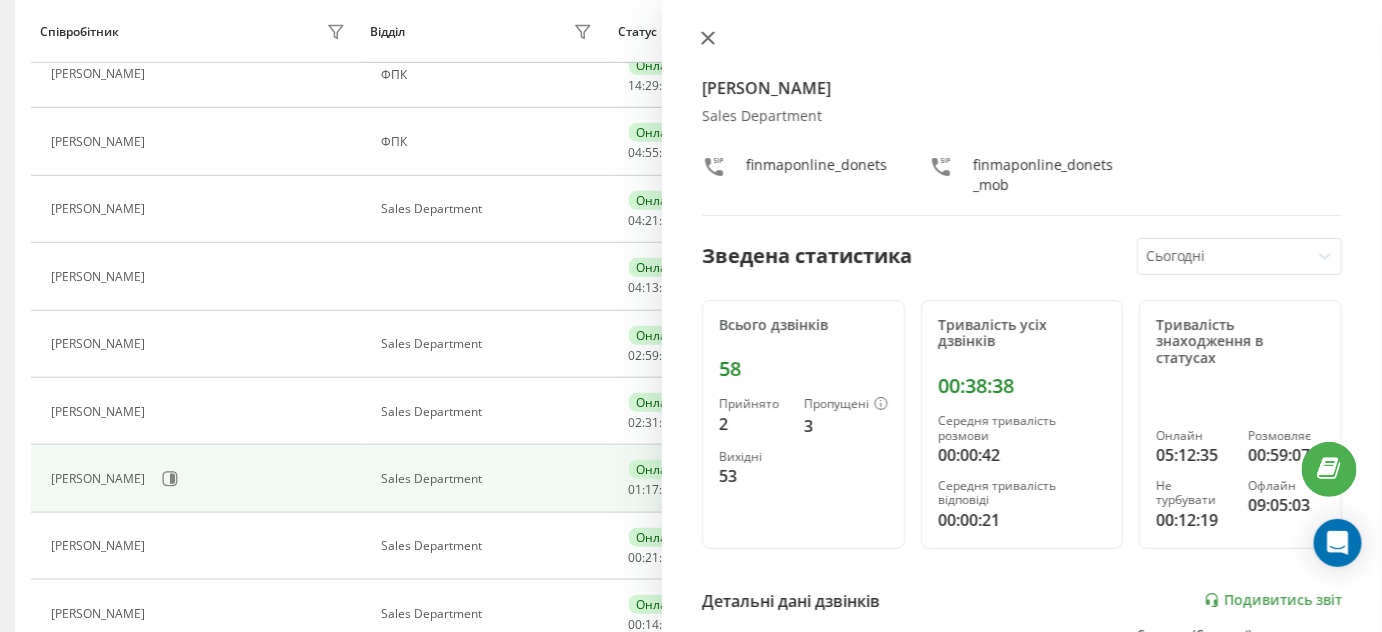 click 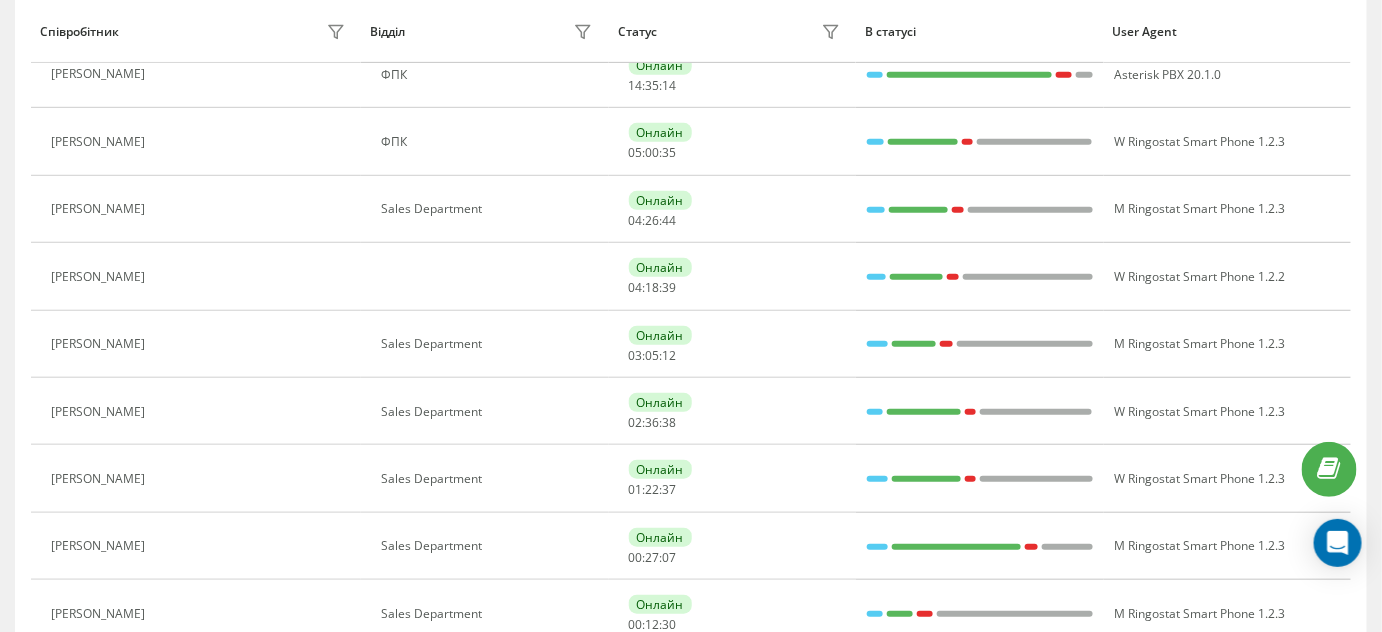 scroll, scrollTop: 0, scrollLeft: 0, axis: both 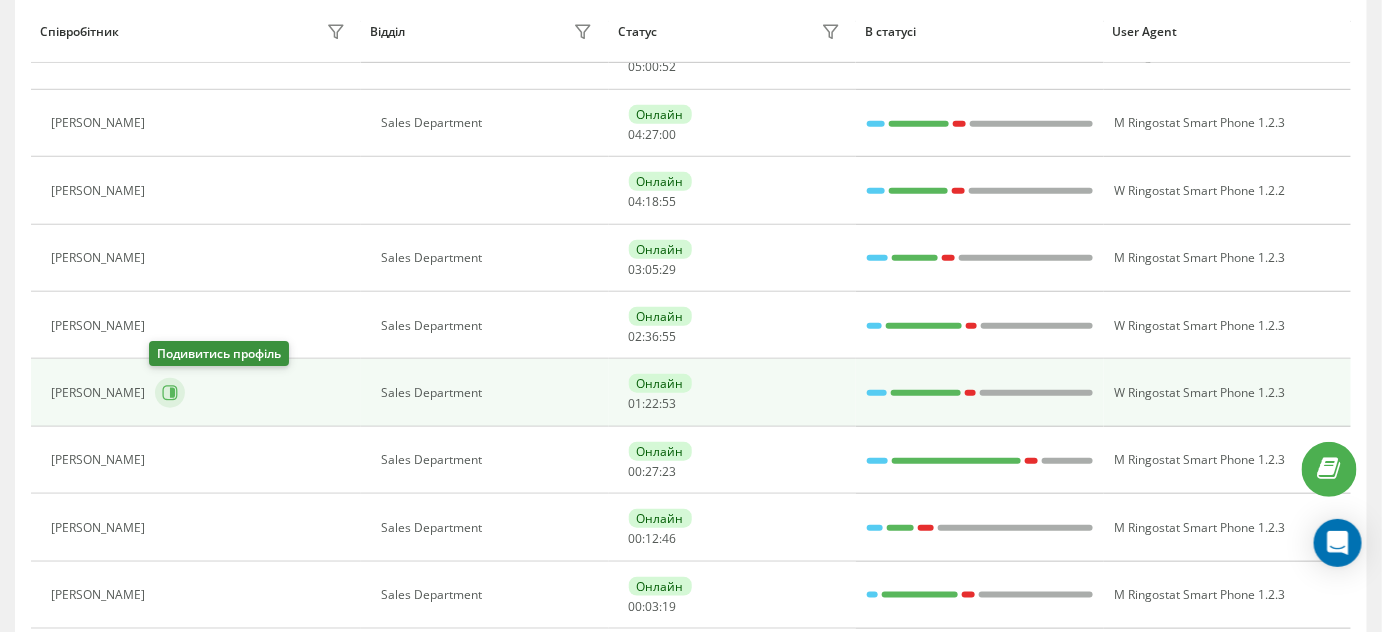 click 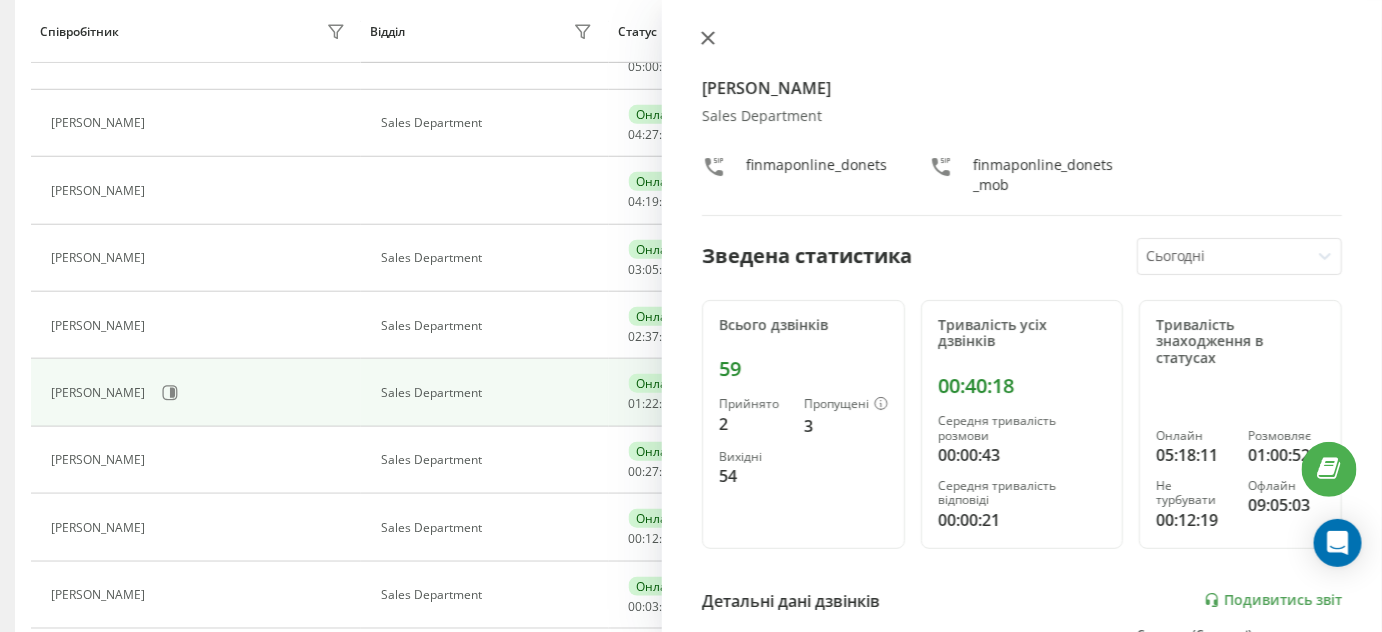 click 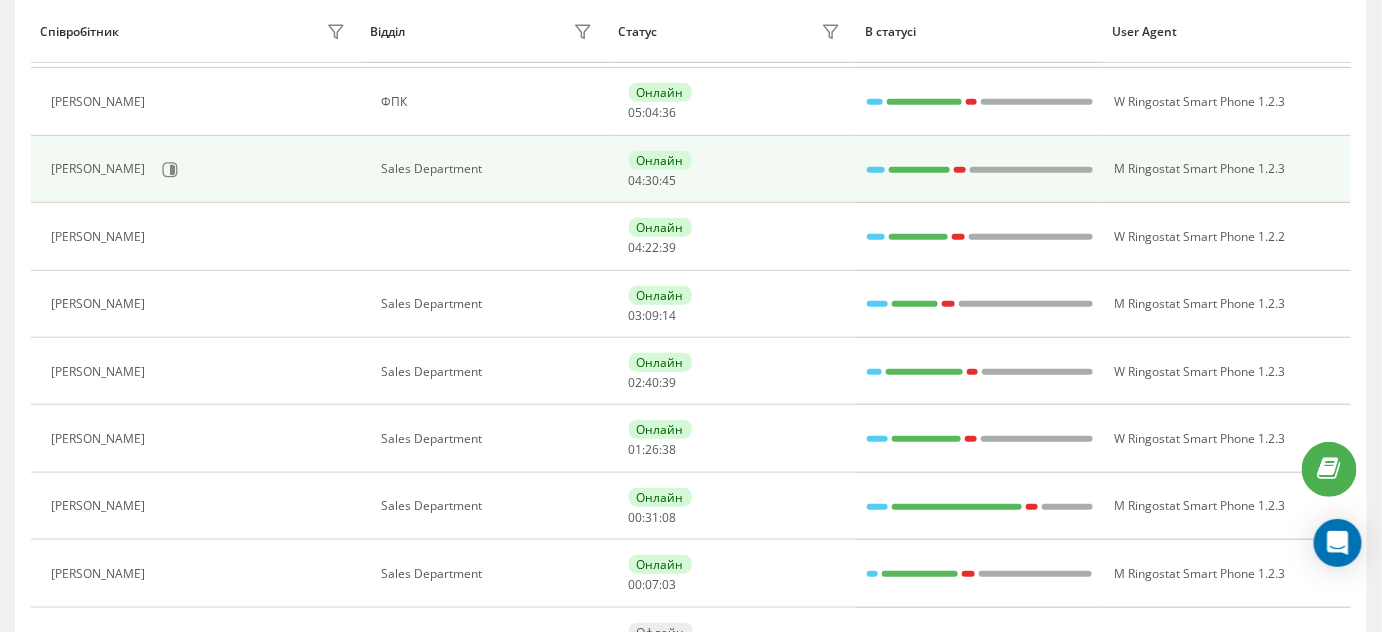 scroll, scrollTop: 363, scrollLeft: 0, axis: vertical 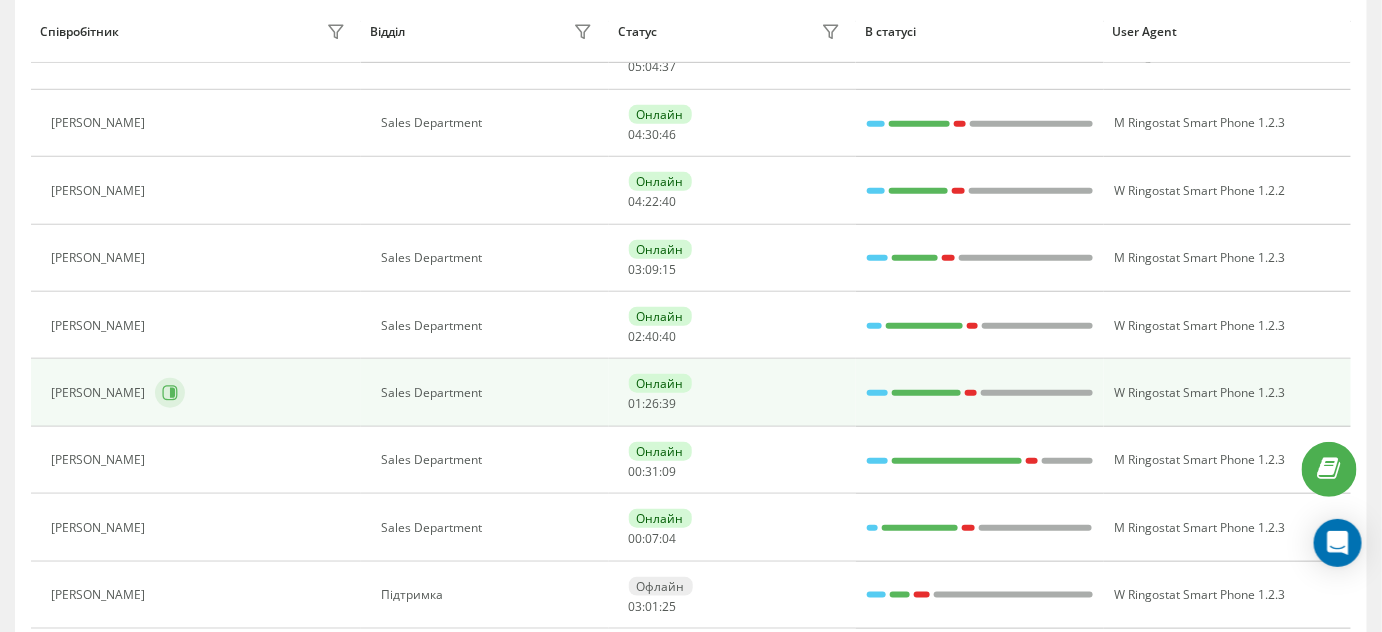 click at bounding box center [170, 393] 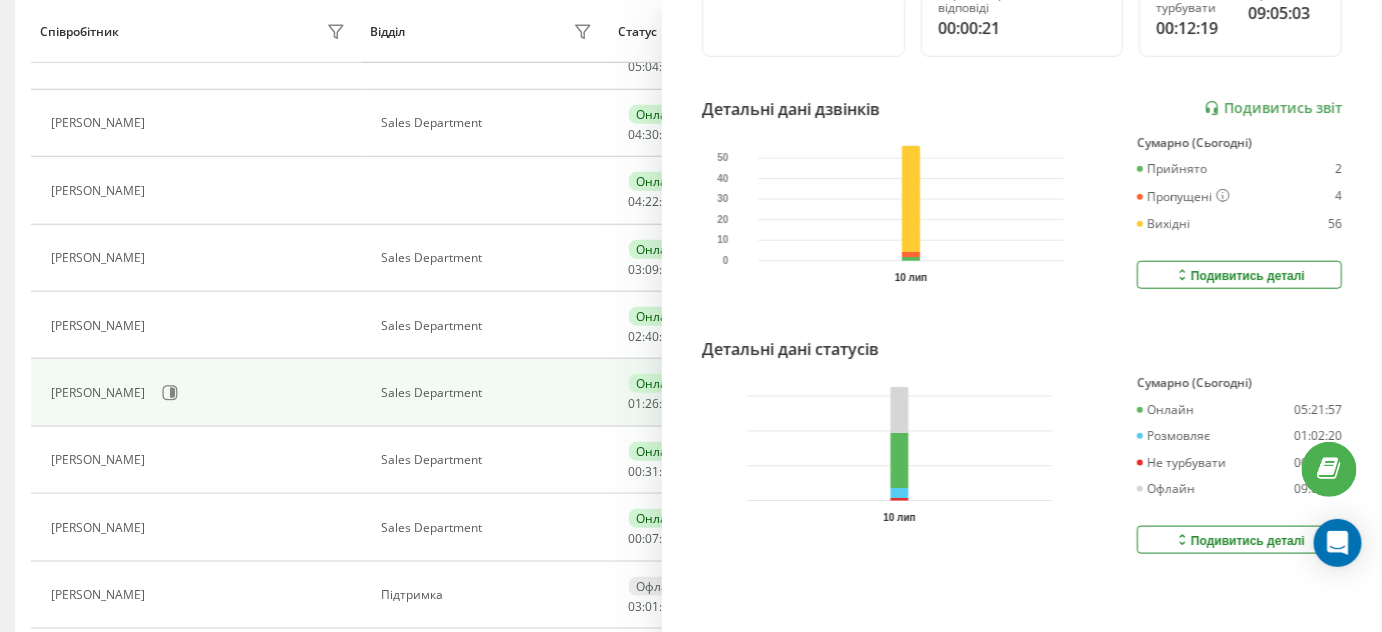 scroll, scrollTop: 503, scrollLeft: 0, axis: vertical 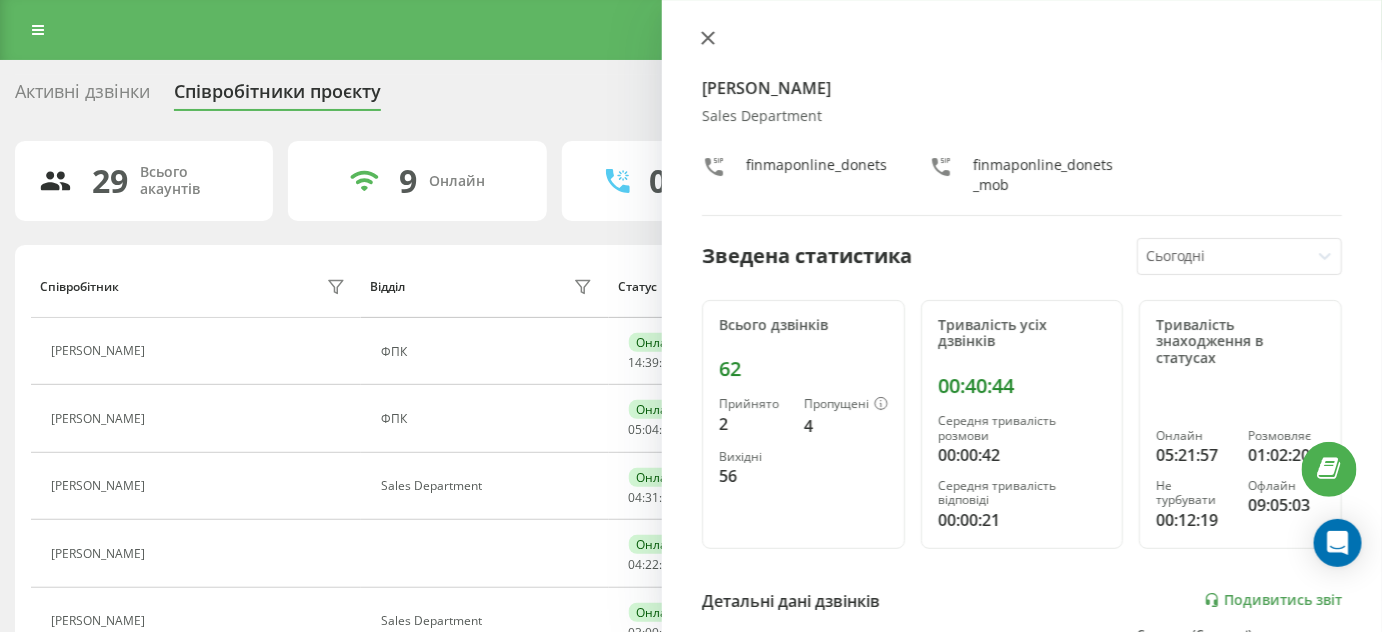 click at bounding box center [708, 39] 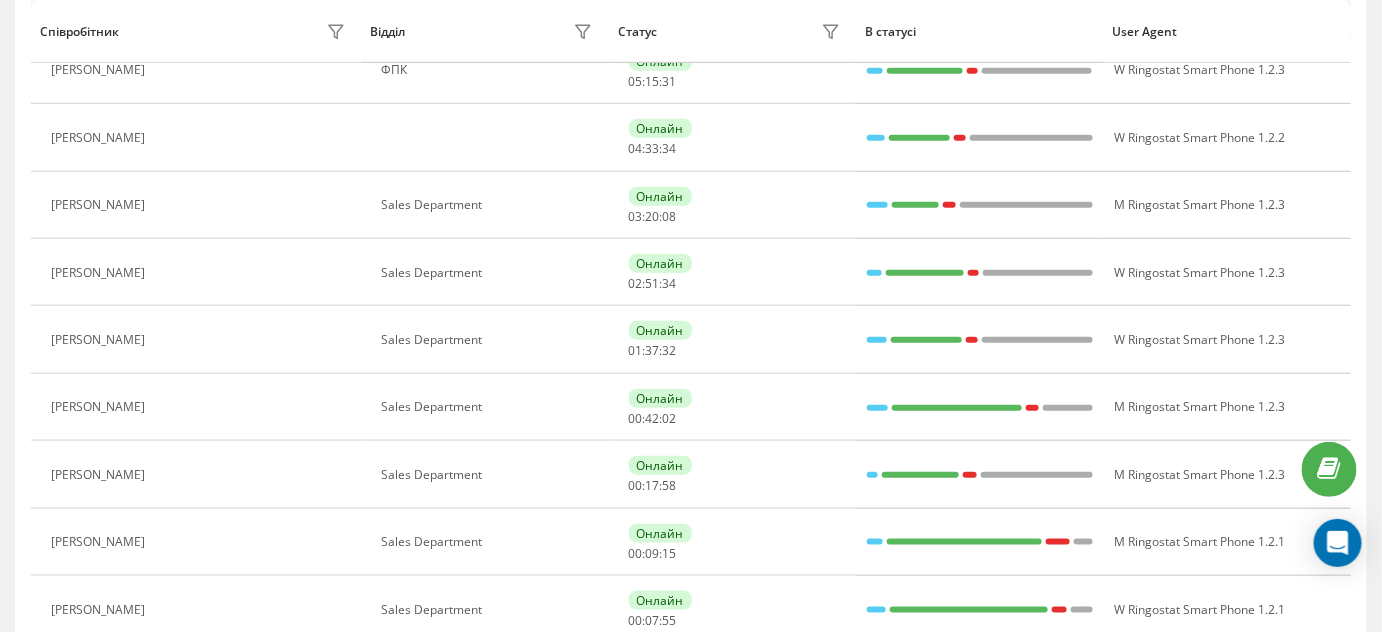 scroll, scrollTop: 454, scrollLeft: 0, axis: vertical 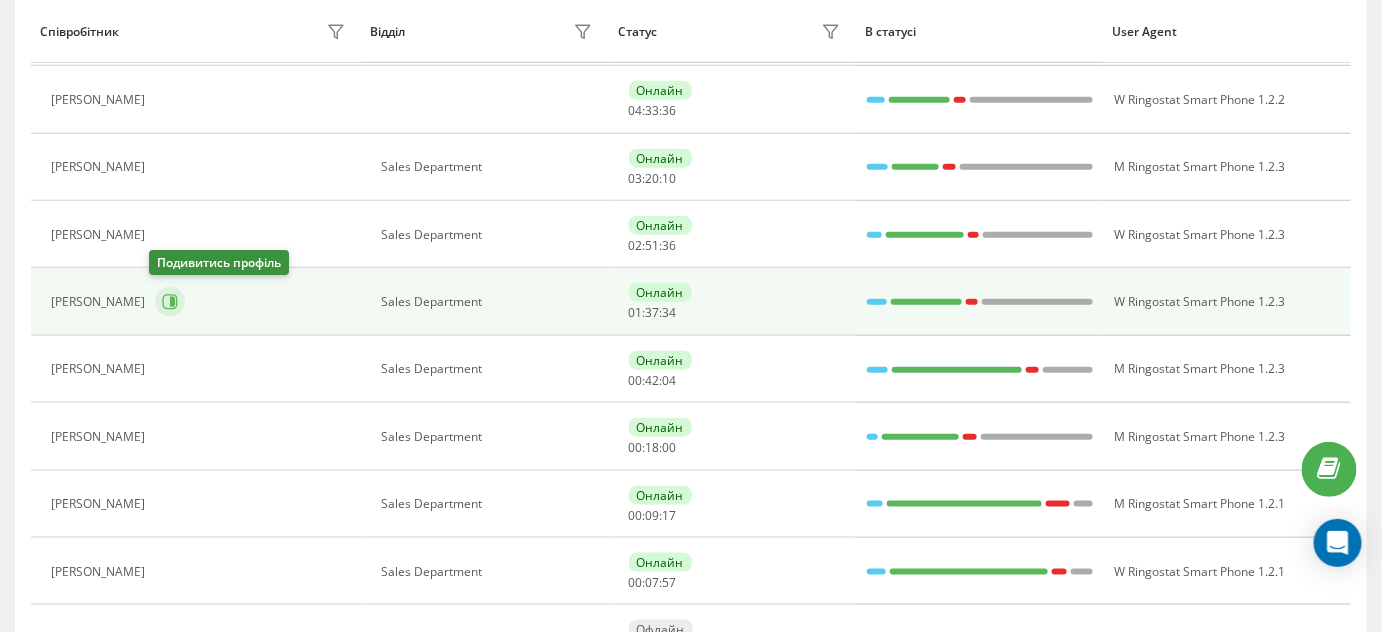 click 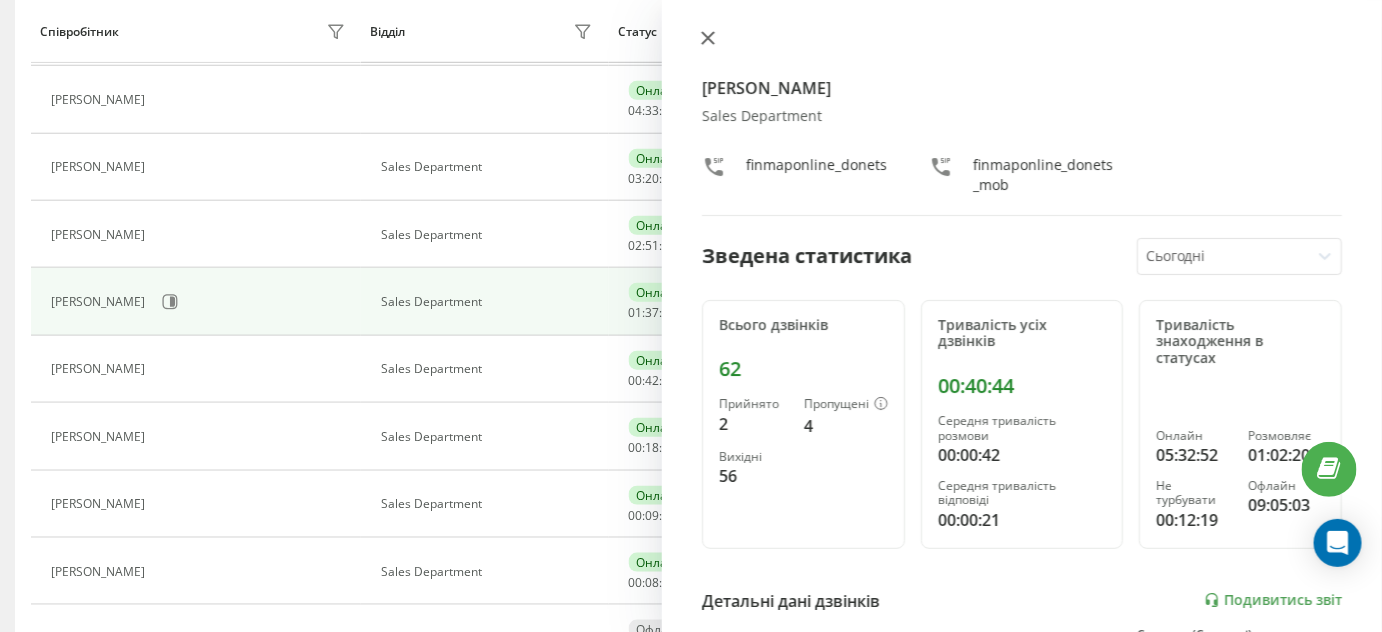click 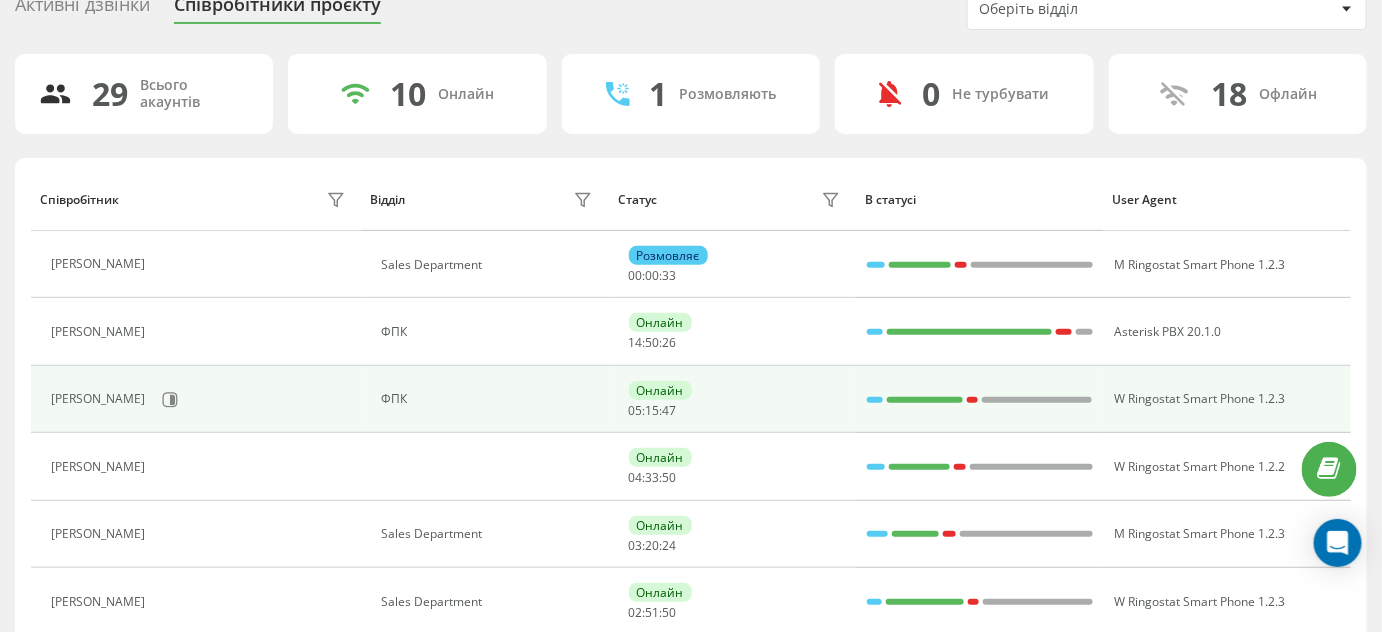 scroll, scrollTop: 90, scrollLeft: 0, axis: vertical 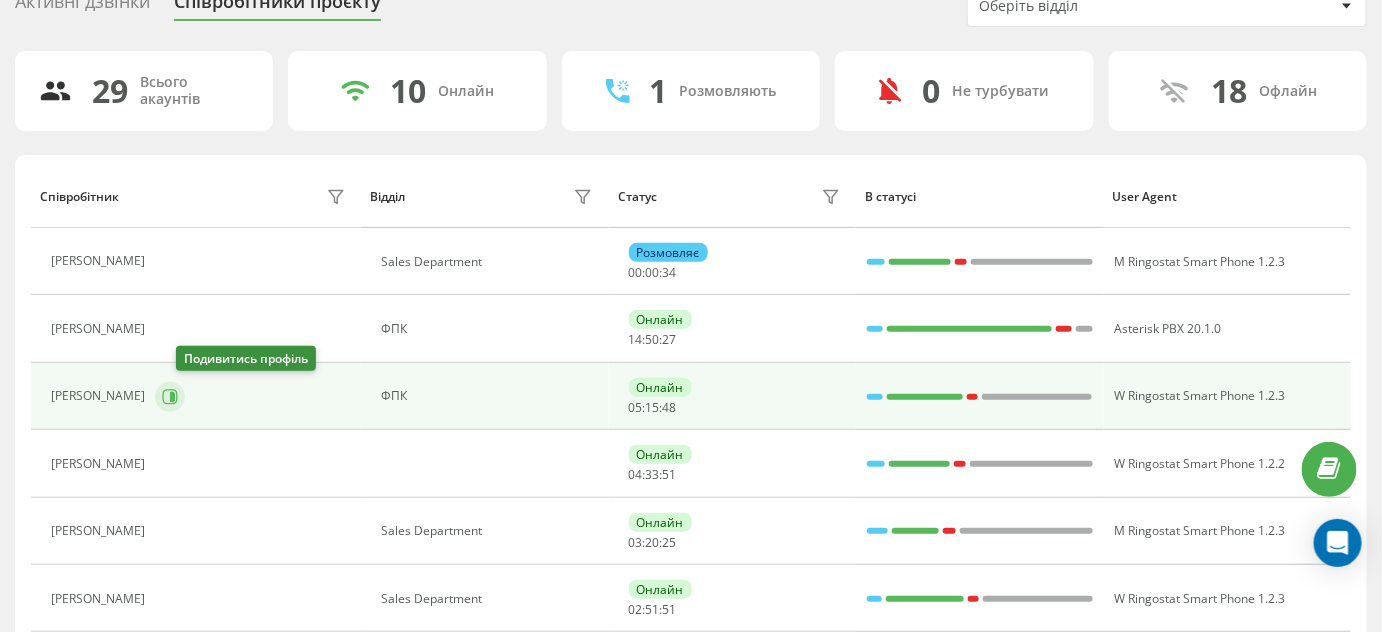 click 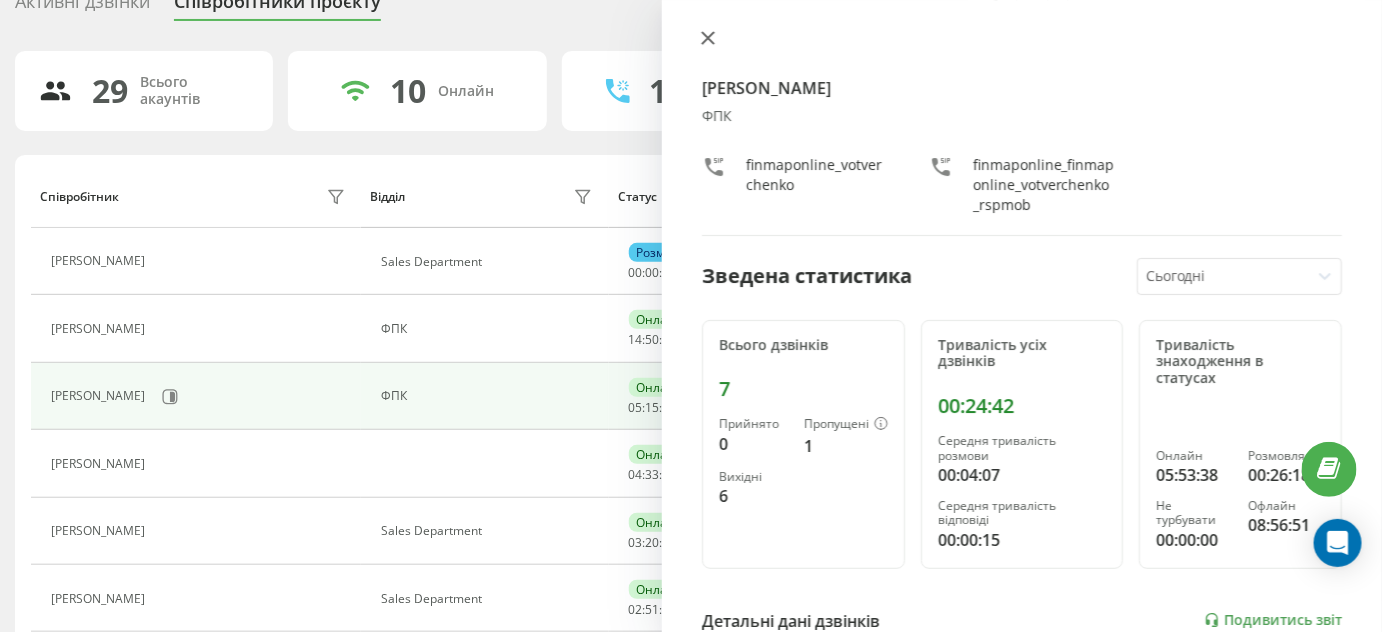 click 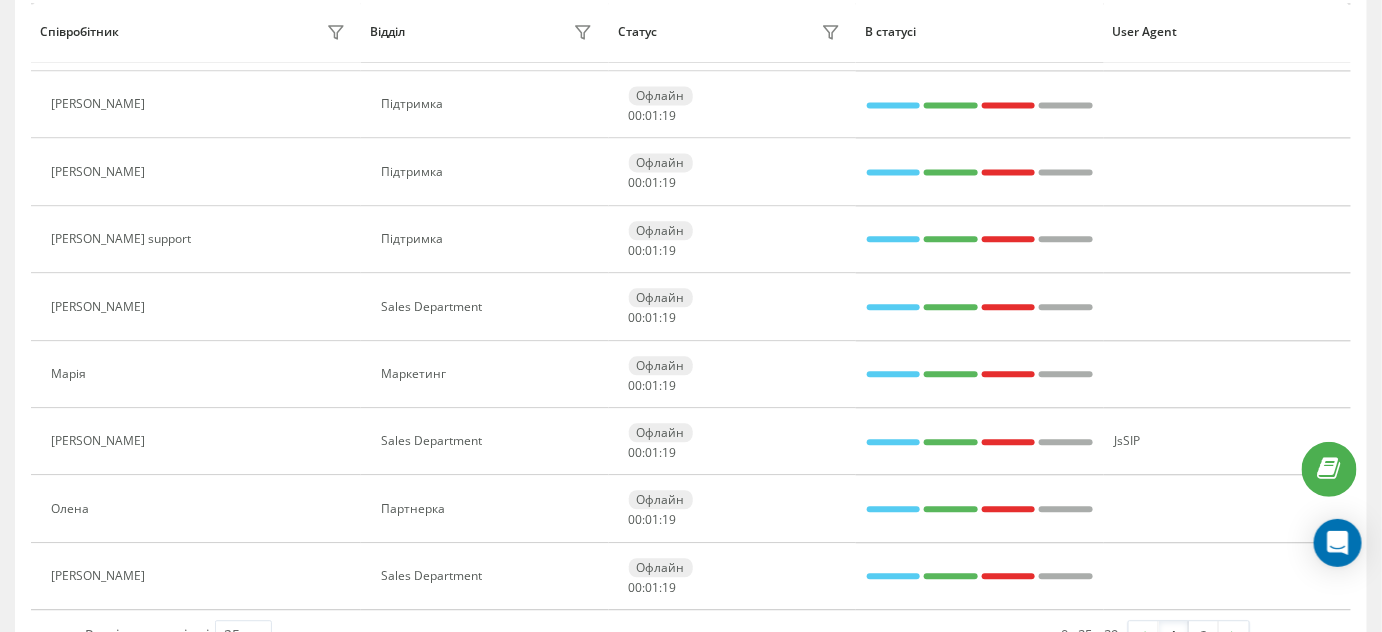 scroll, scrollTop: 1437, scrollLeft: 0, axis: vertical 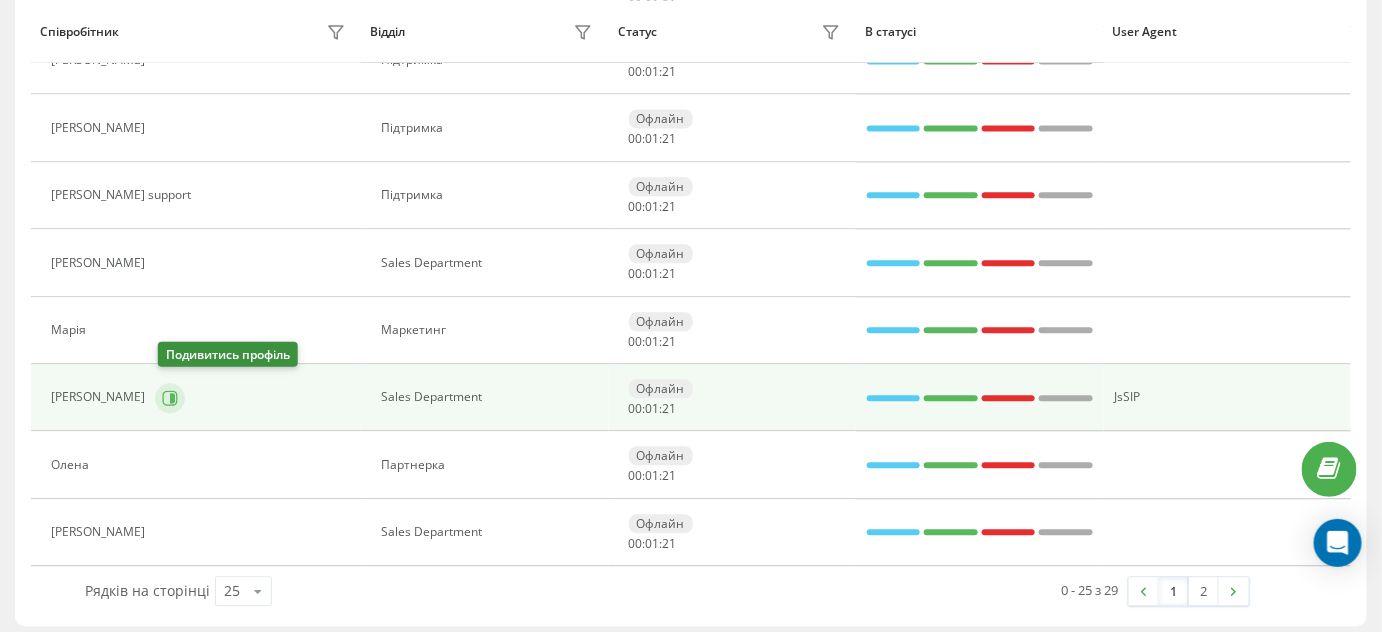 click 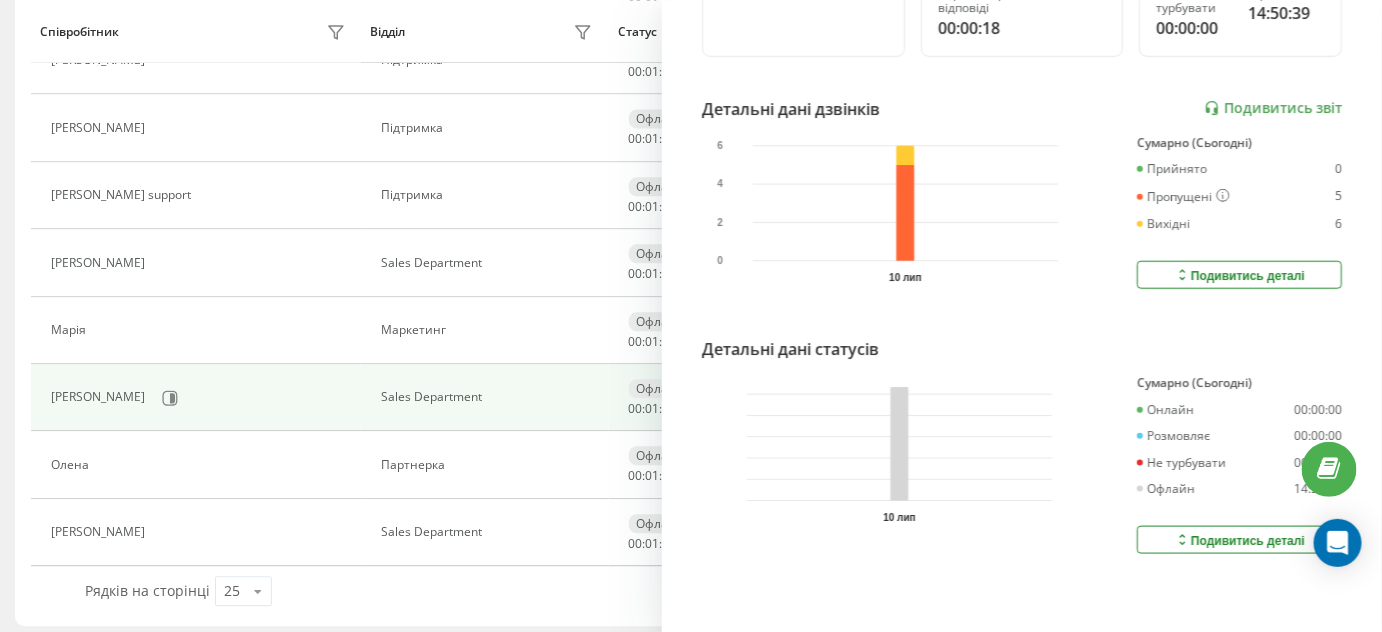 scroll, scrollTop: 503, scrollLeft: 0, axis: vertical 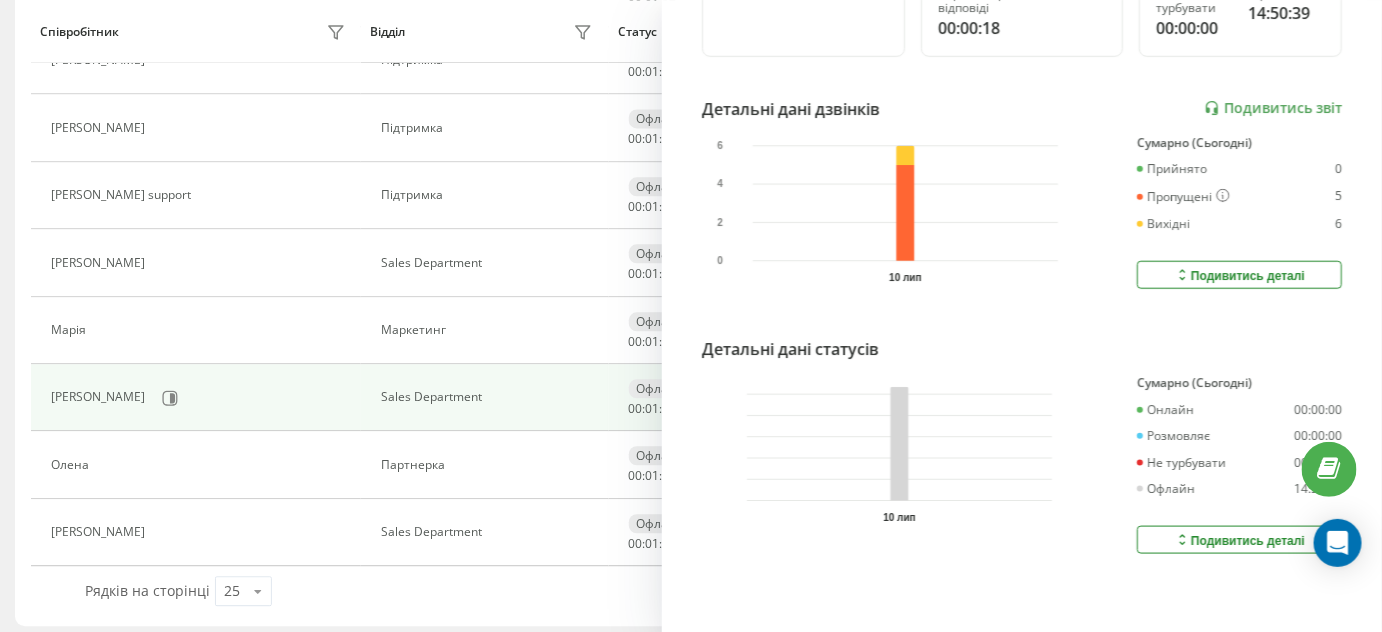 click 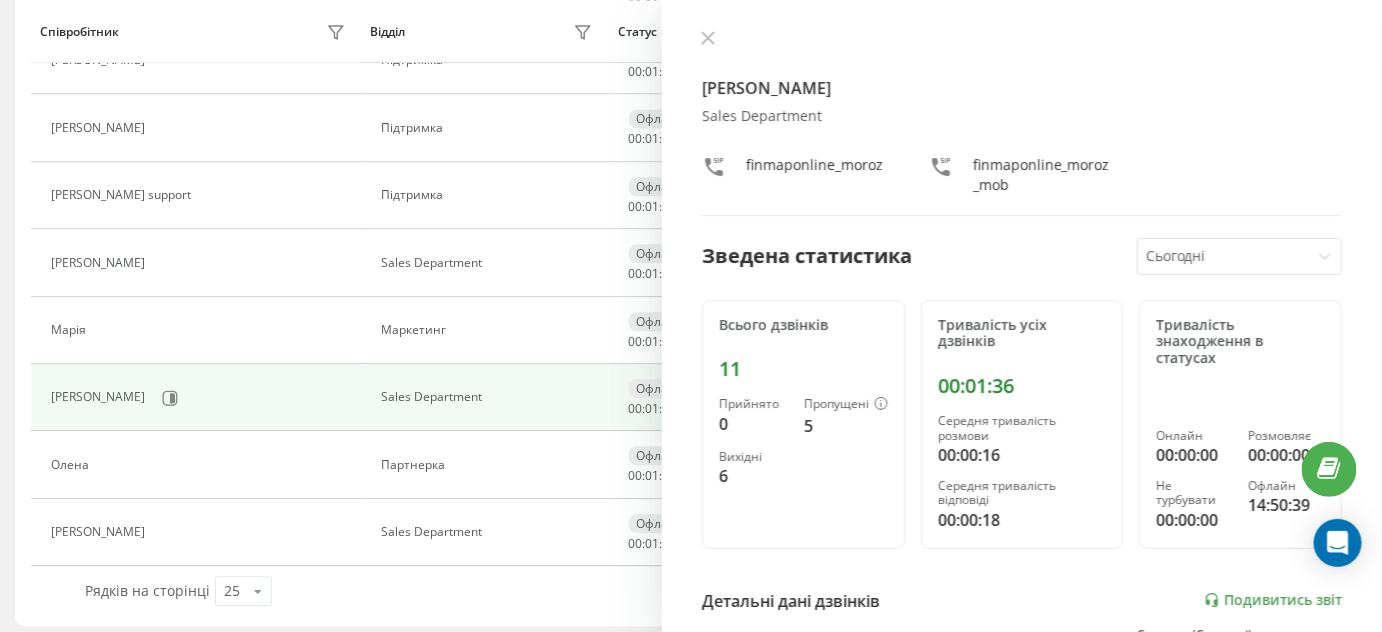 scroll, scrollTop: 0, scrollLeft: 0, axis: both 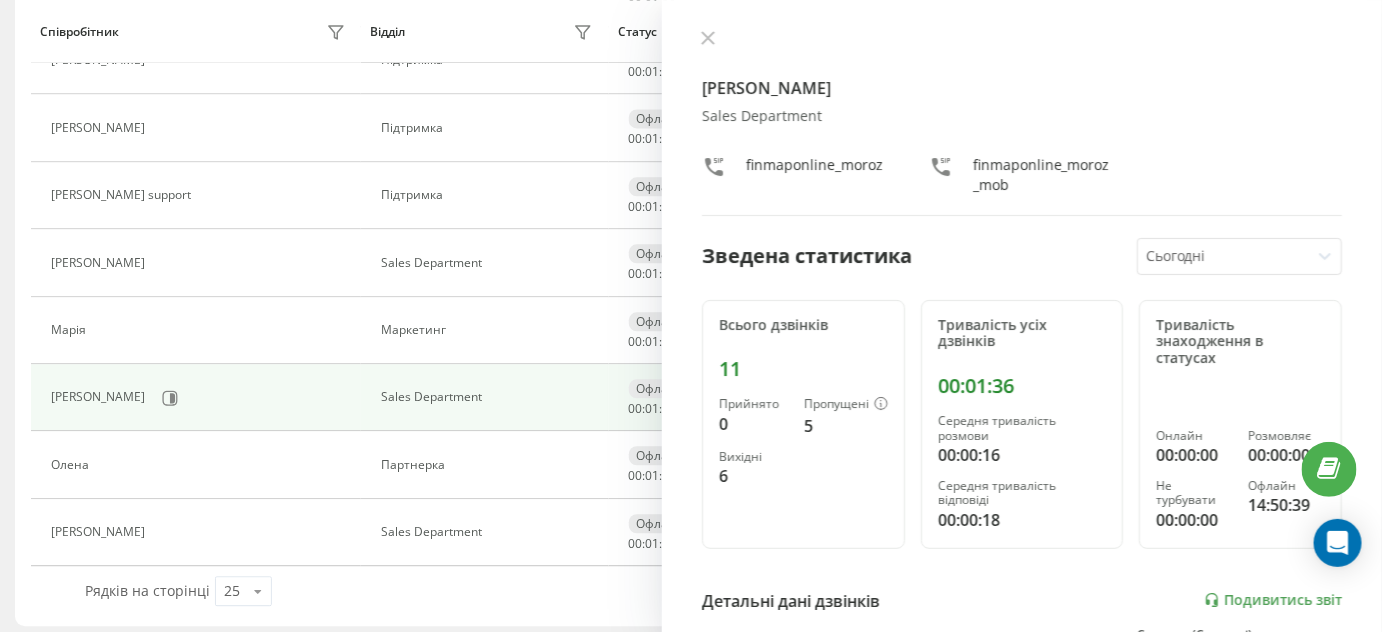 click on "[PERSON_NAME] Sales Department finmaponline_moroz finmaponline_moroz_mob" at bounding box center [1022, 123] 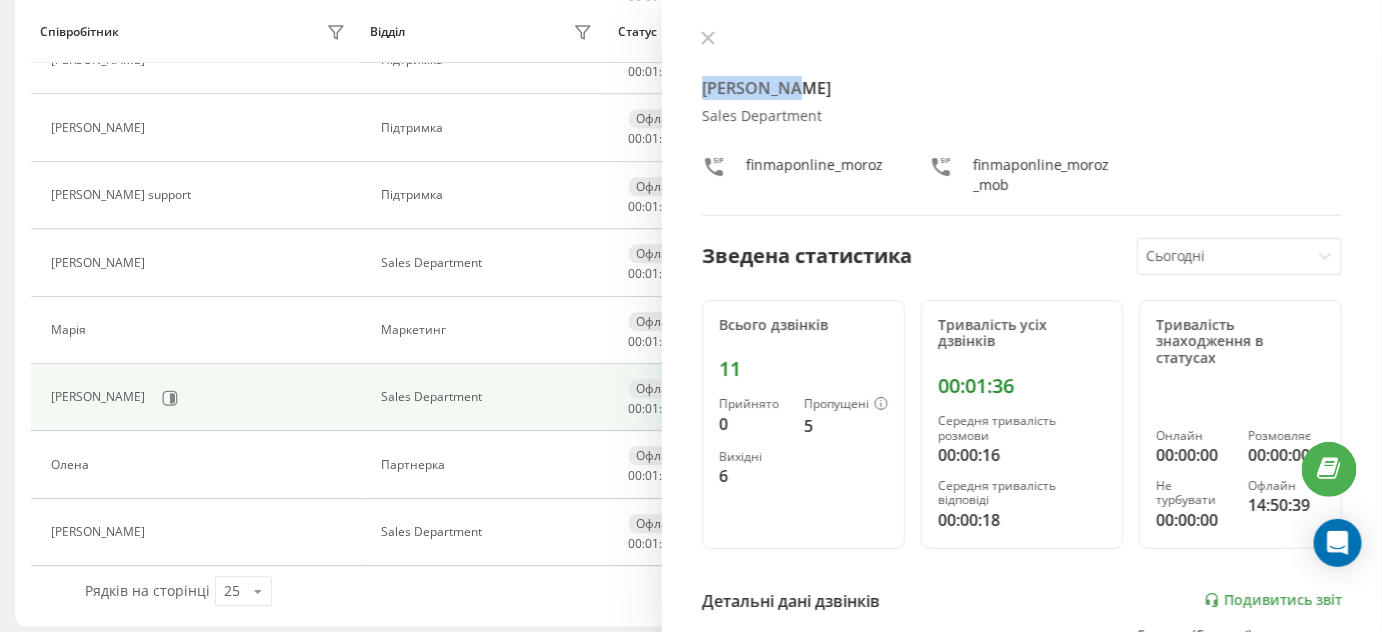 click on "[PERSON_NAME] Sales Department finmaponline_moroz finmaponline_moroz_mob" at bounding box center [1022, 123] 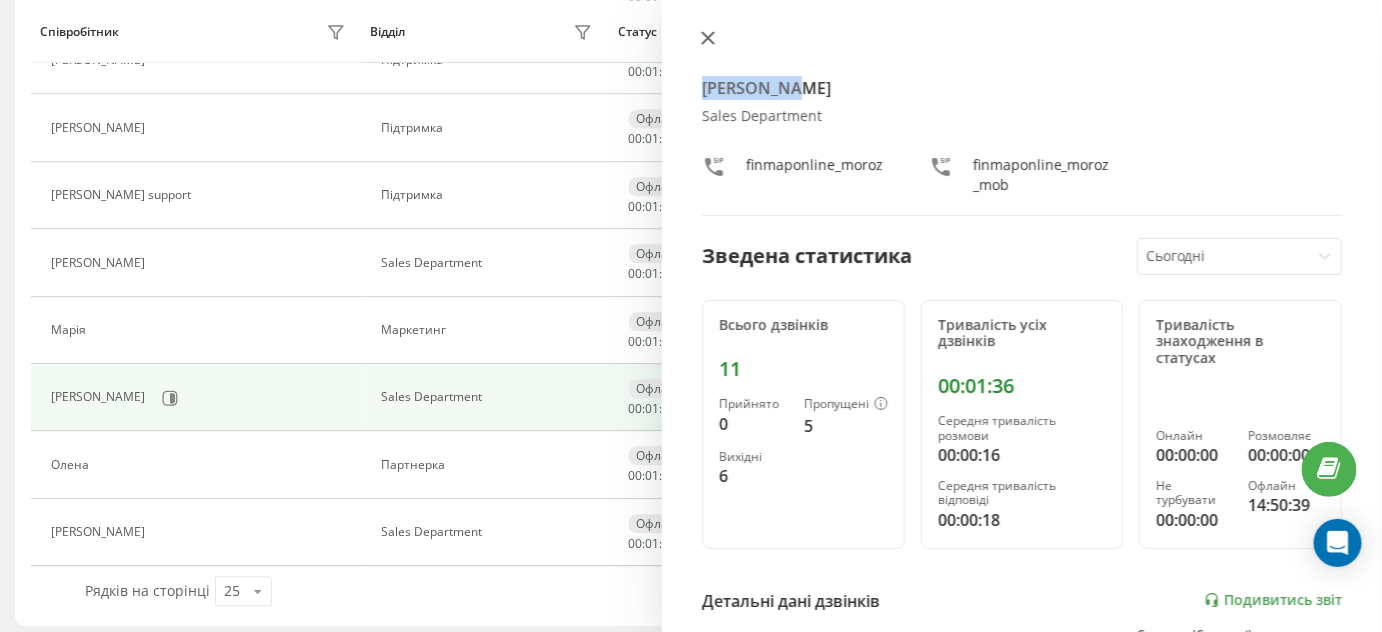 click at bounding box center [708, 39] 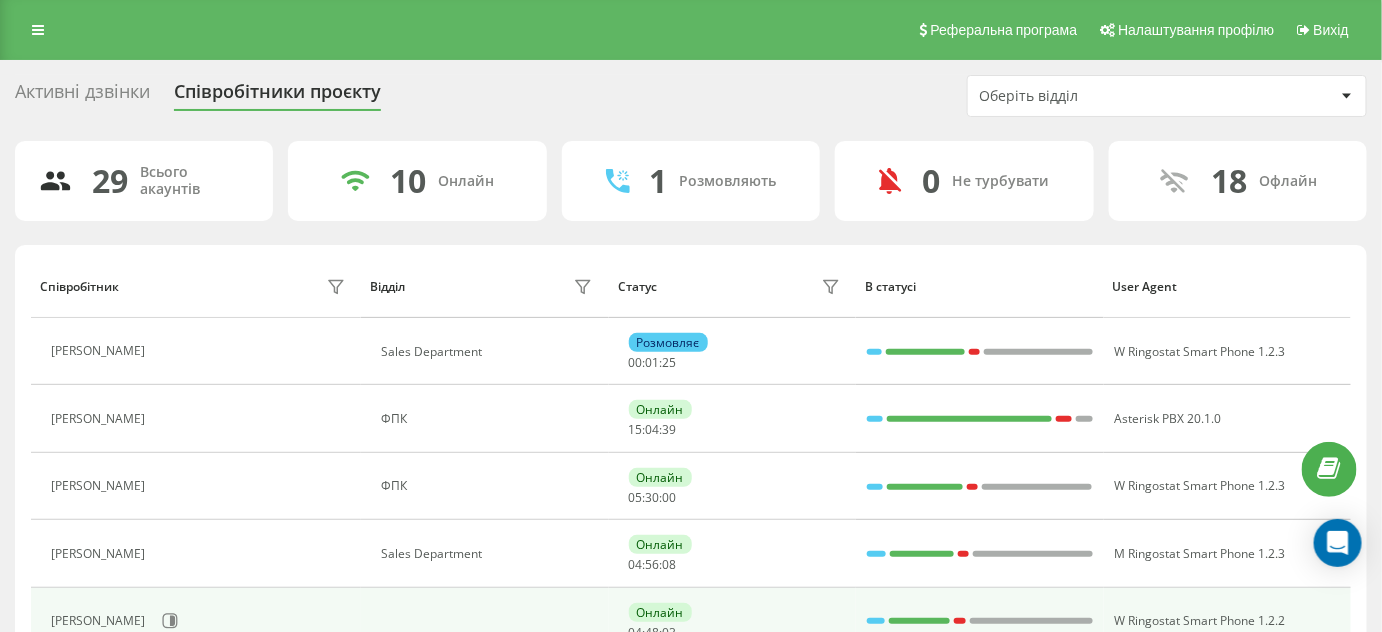 scroll, scrollTop: 363, scrollLeft: 0, axis: vertical 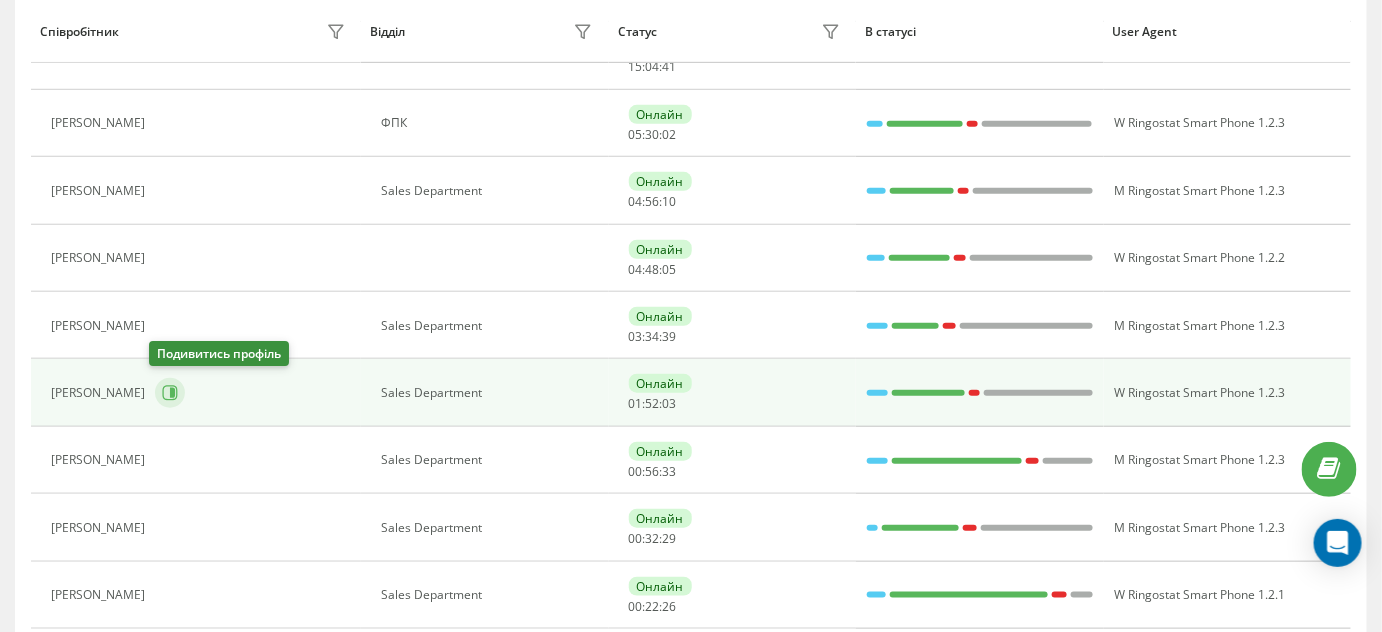 click at bounding box center [170, 393] 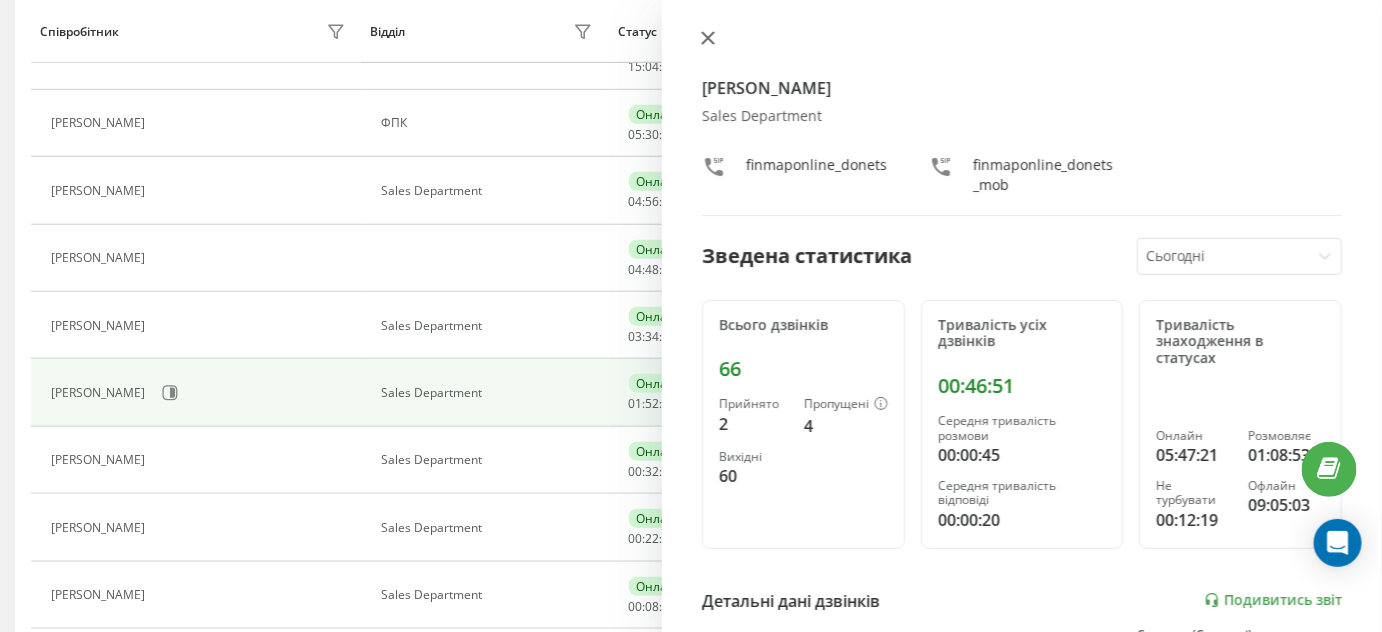 click 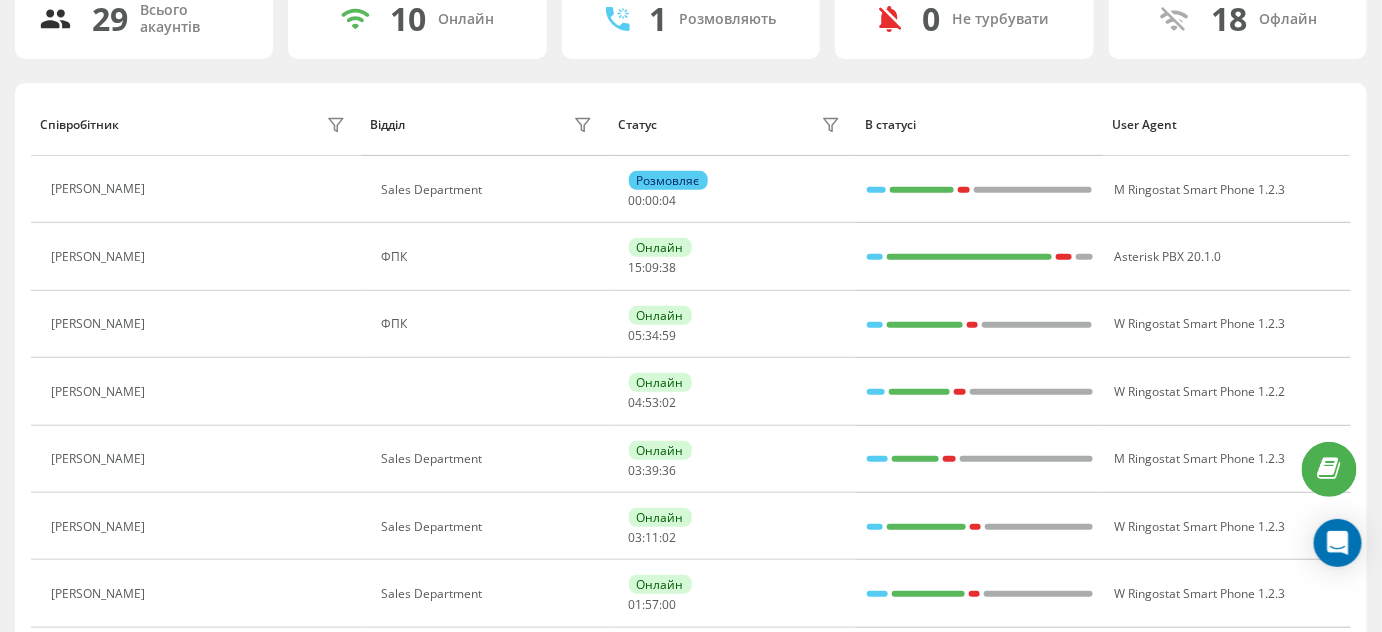 scroll, scrollTop: 526, scrollLeft: 0, axis: vertical 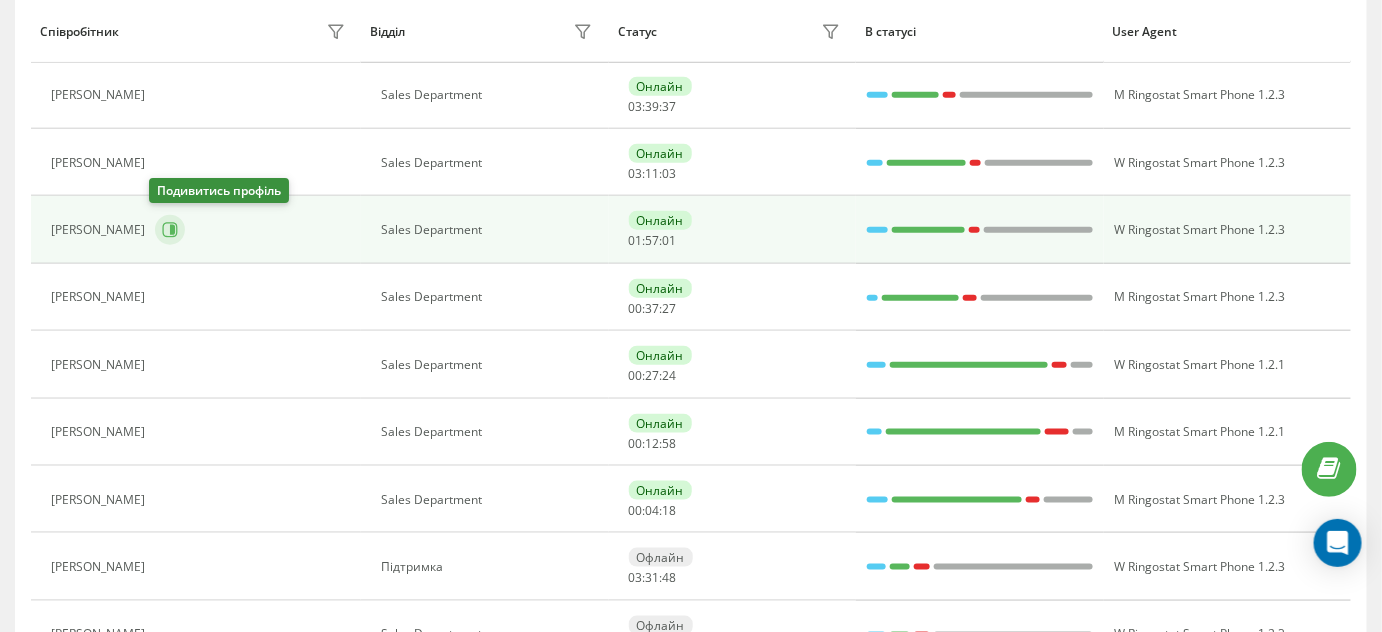 click at bounding box center (170, 230) 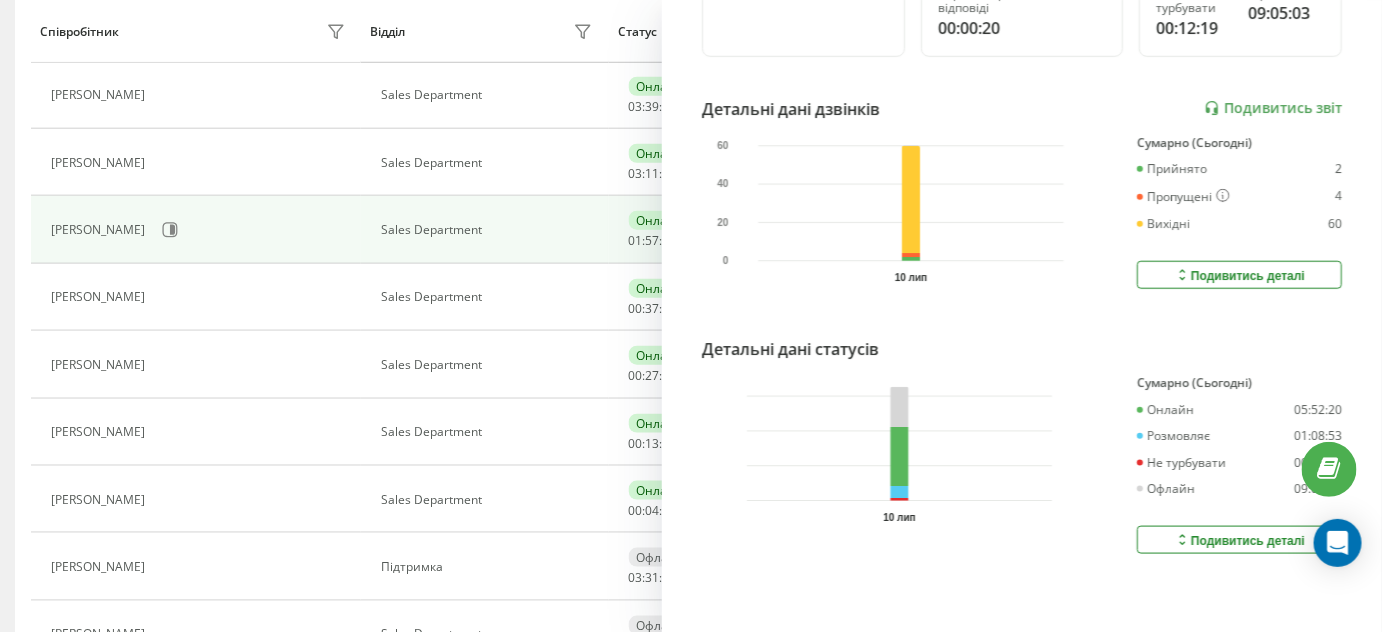 scroll, scrollTop: 503, scrollLeft: 0, axis: vertical 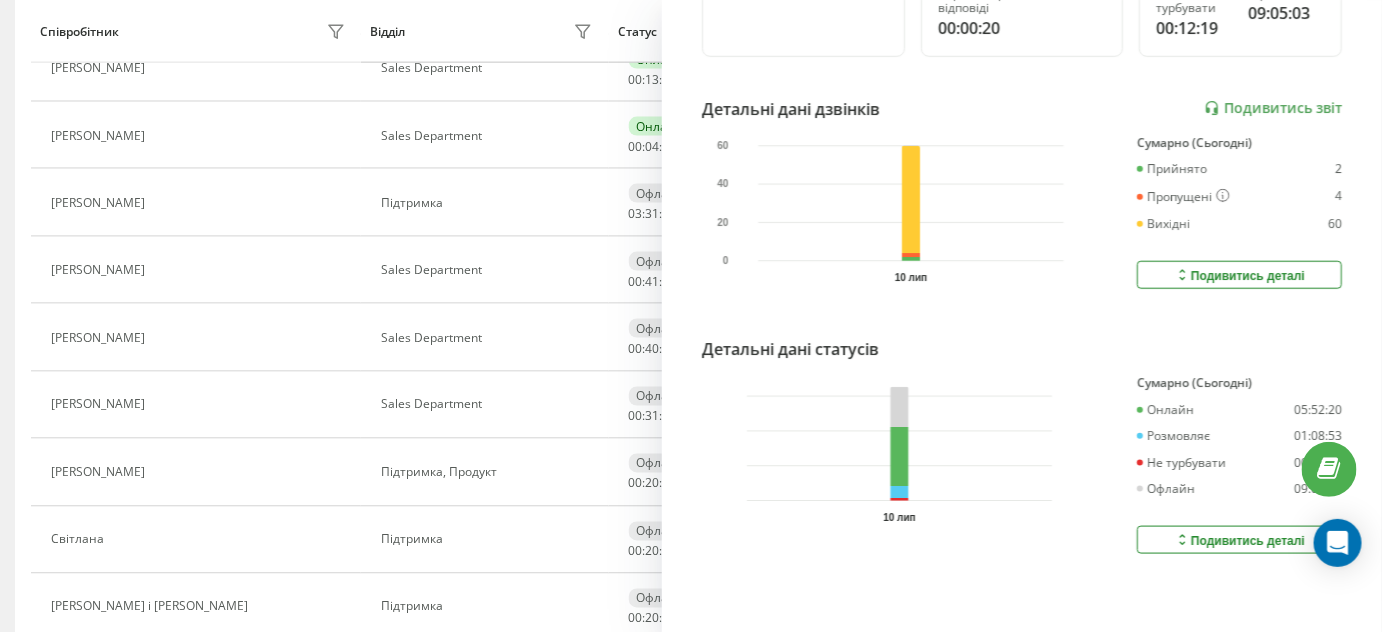 click on "Подивитись деталі" at bounding box center (1239, 540) 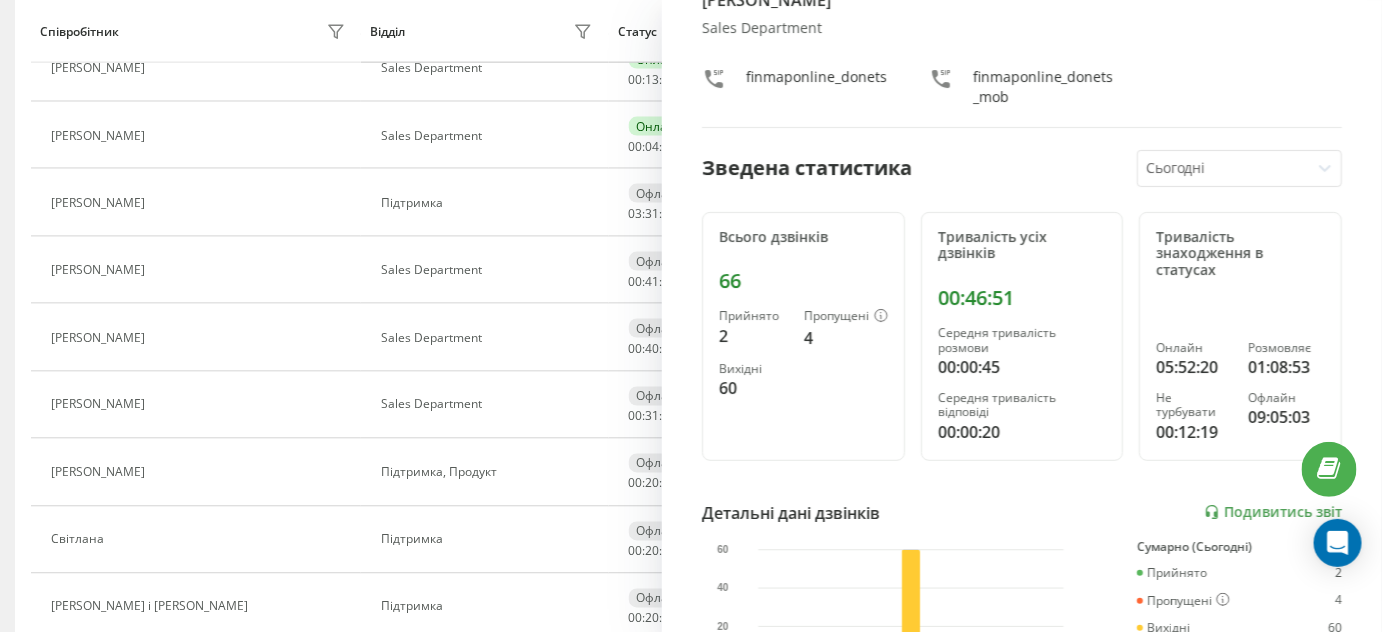 scroll, scrollTop: 0, scrollLeft: 0, axis: both 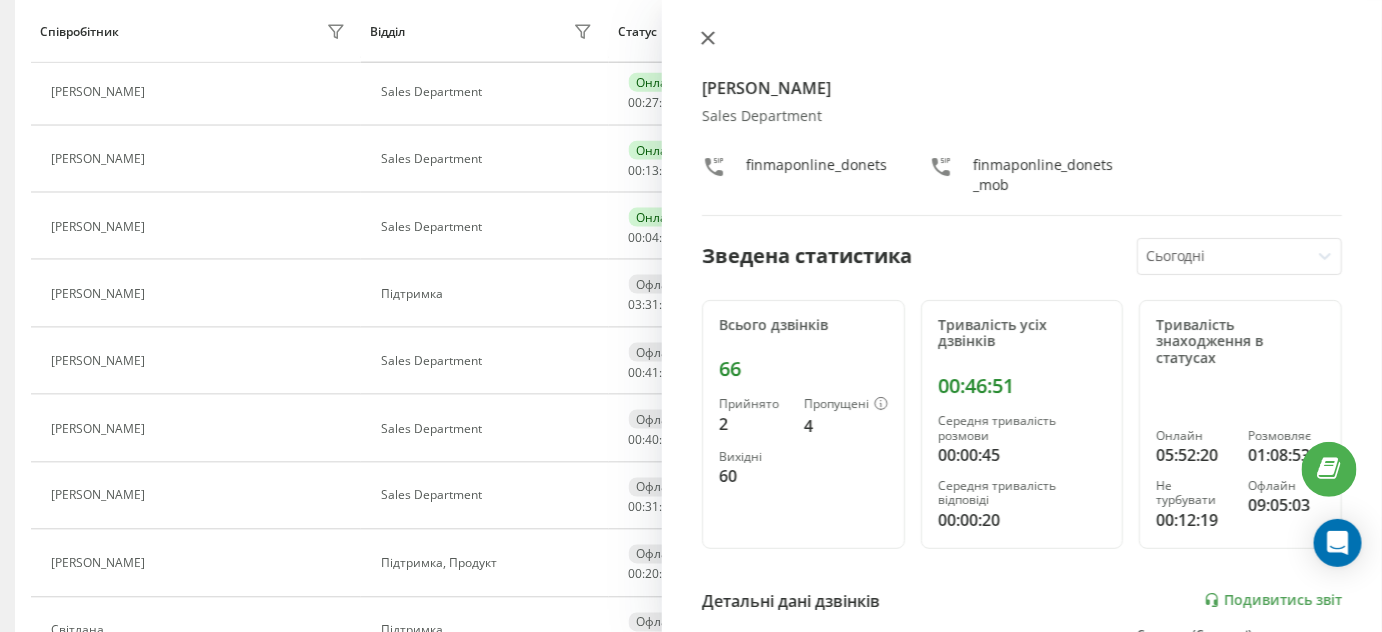 click 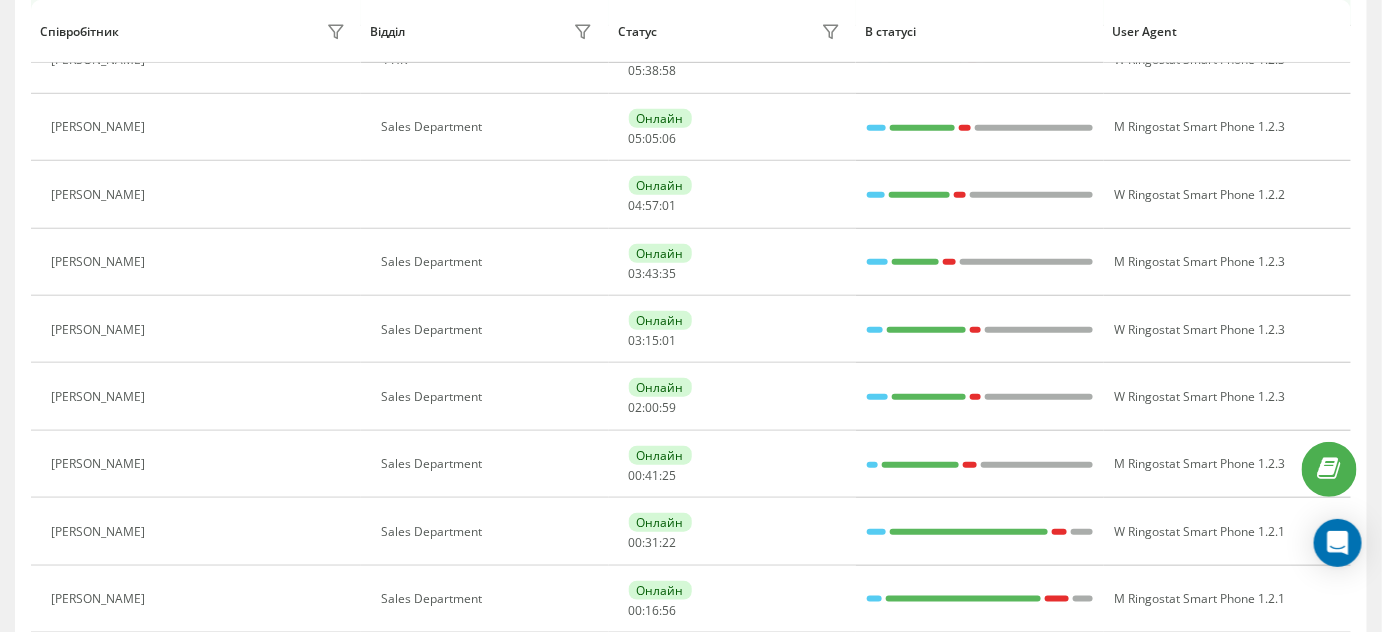 scroll, scrollTop: 367, scrollLeft: 0, axis: vertical 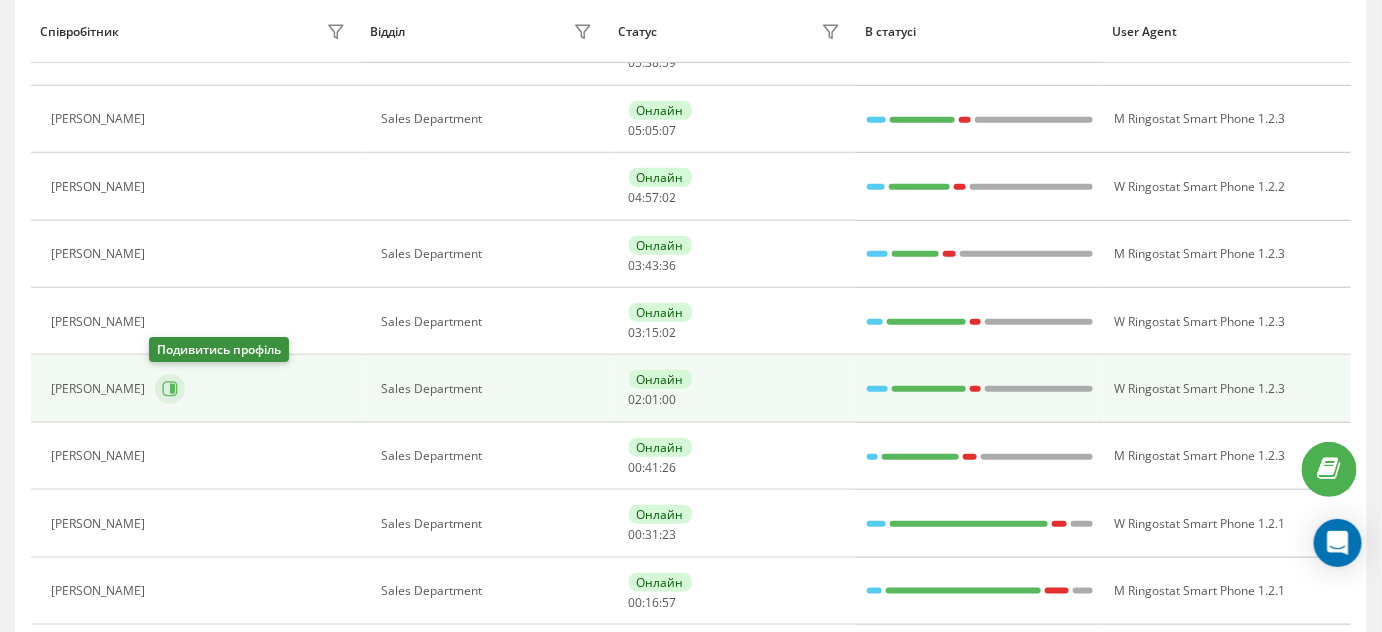 click 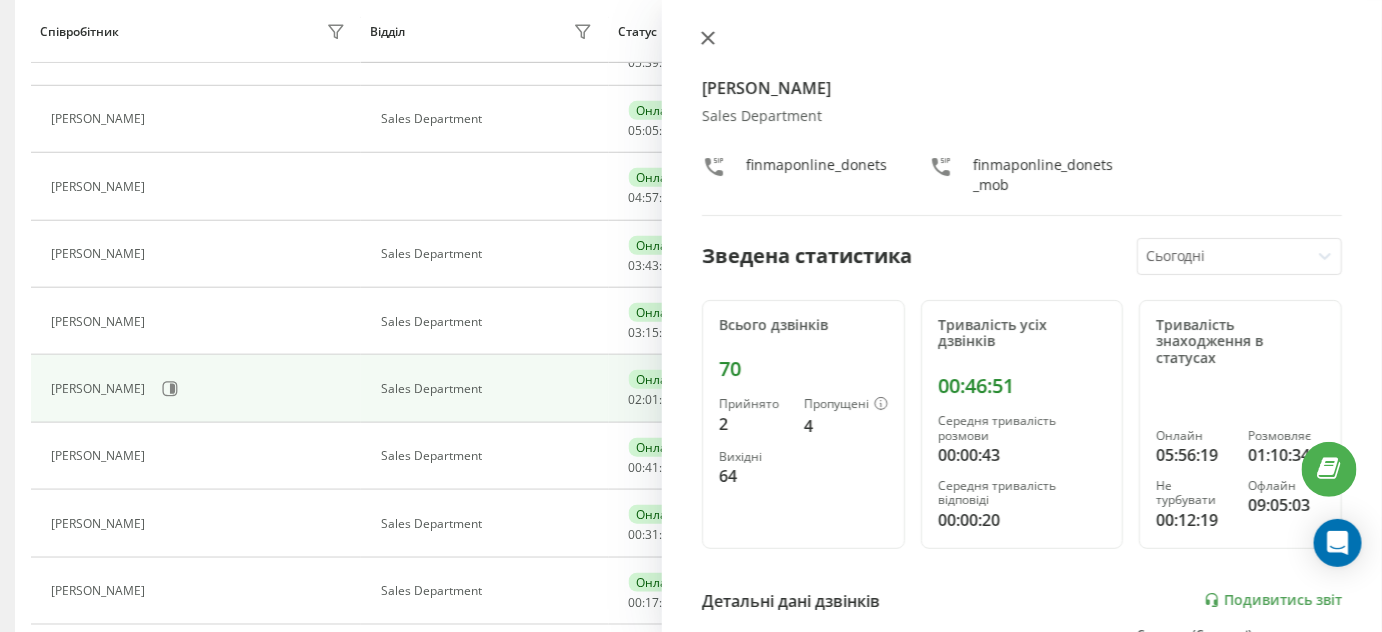 click 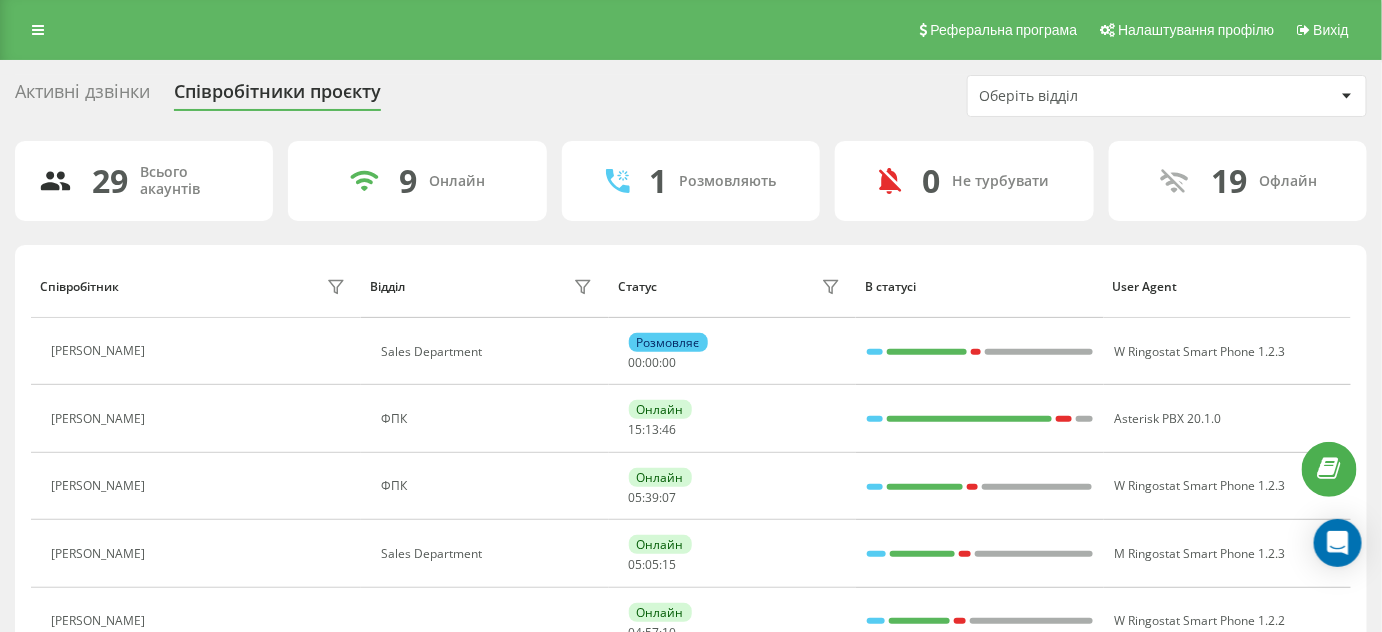 scroll, scrollTop: 0, scrollLeft: 0, axis: both 